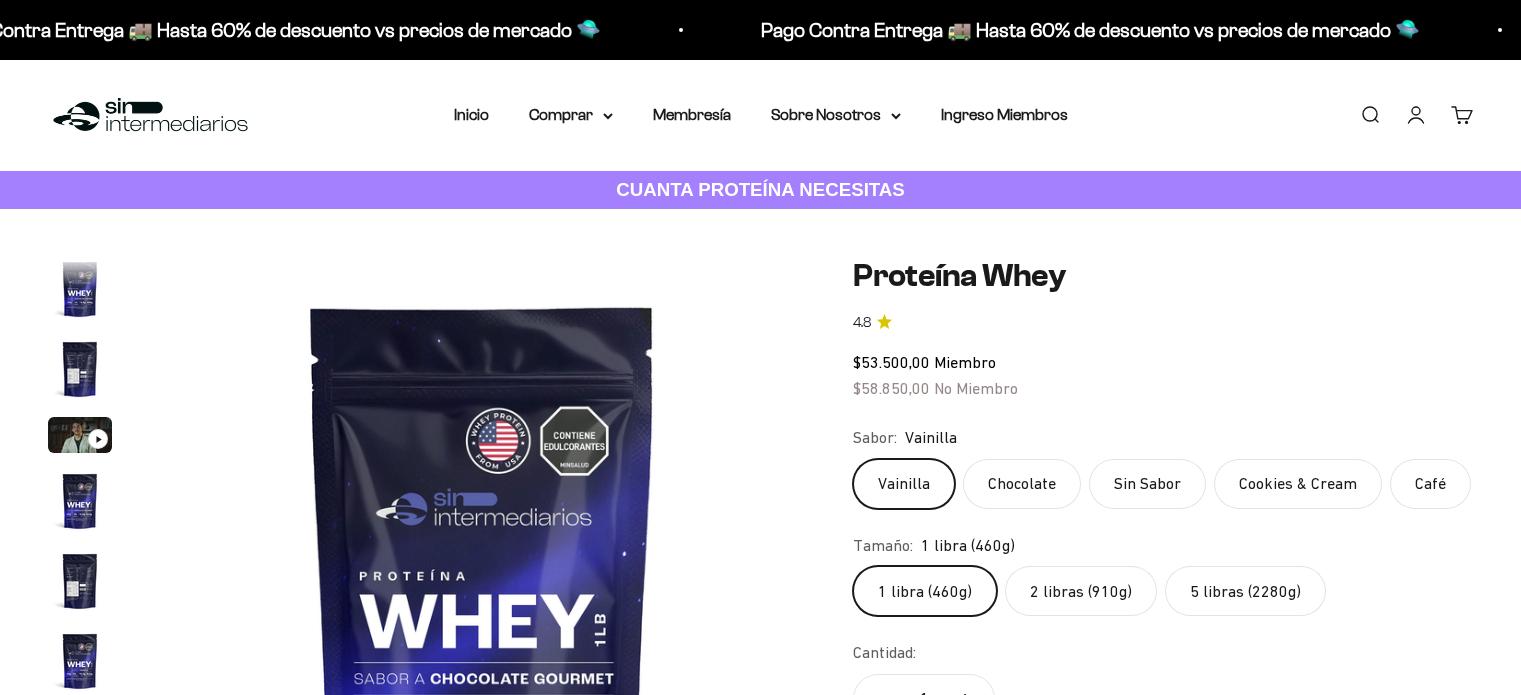 scroll, scrollTop: 300, scrollLeft: 0, axis: vertical 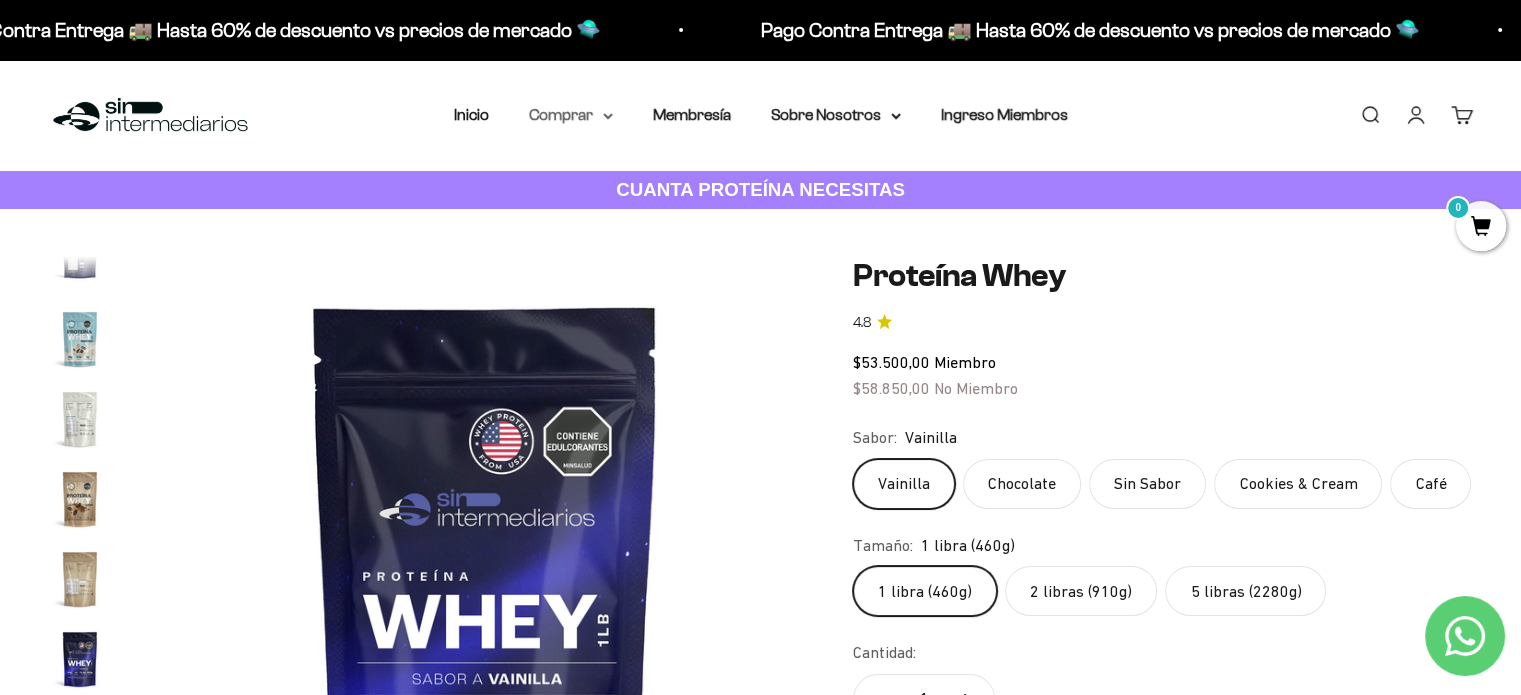 click on "Comprar" at bounding box center [571, 115] 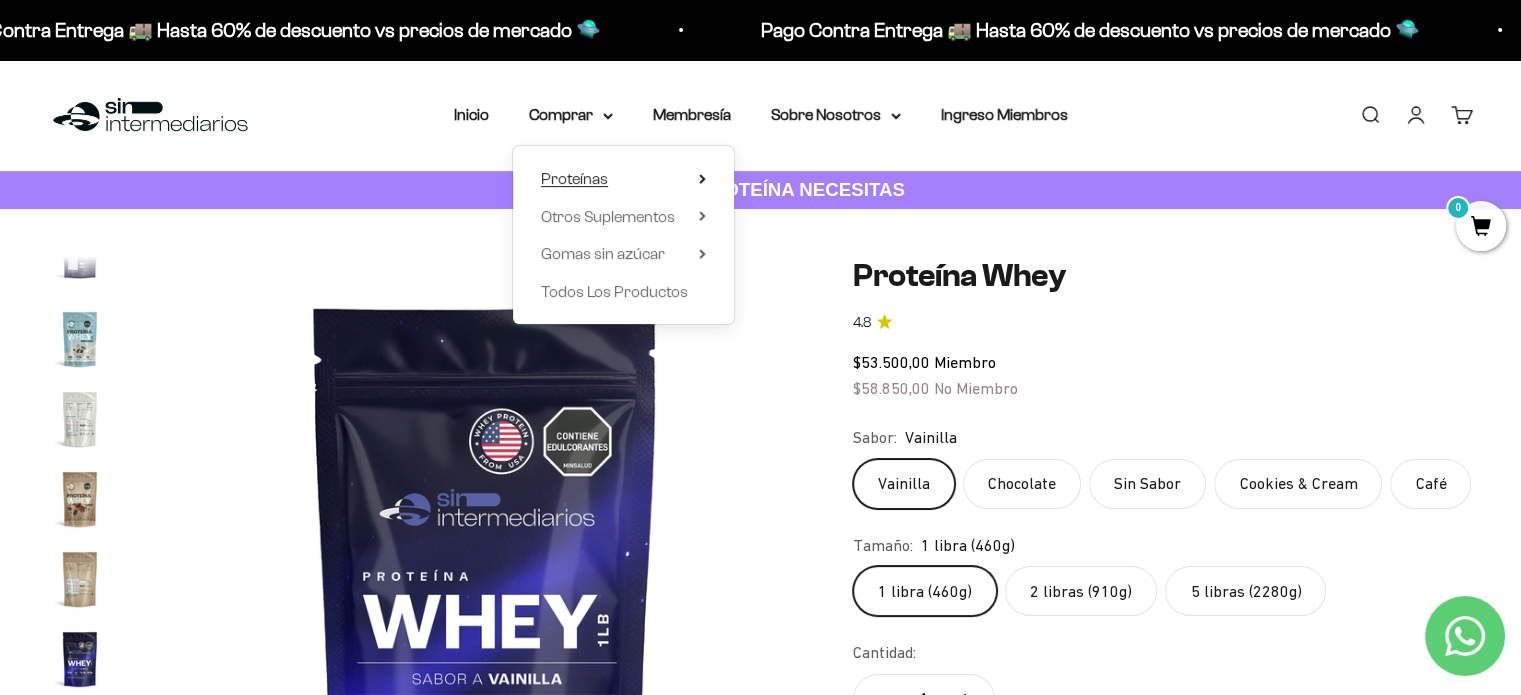 click on "Proteínas" at bounding box center (623, 179) 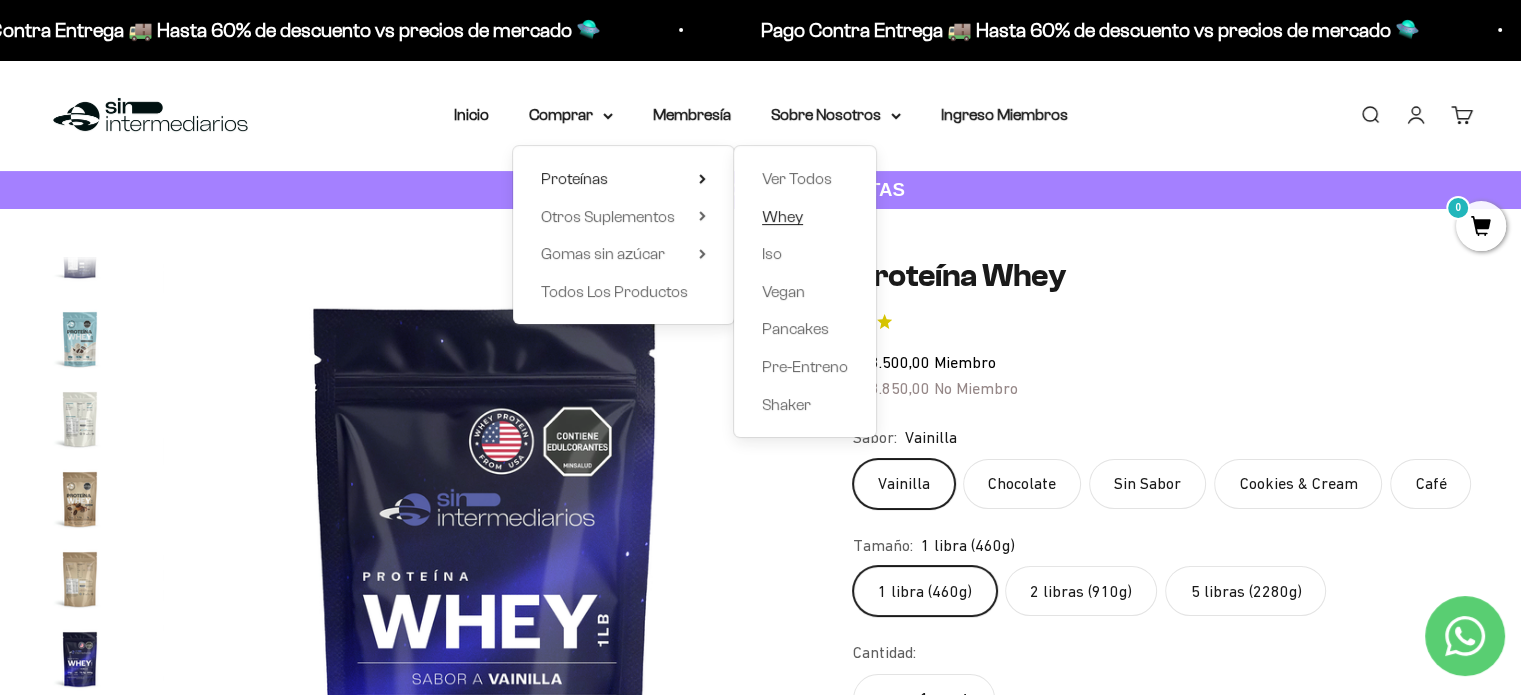 click on "Whey" at bounding box center [782, 216] 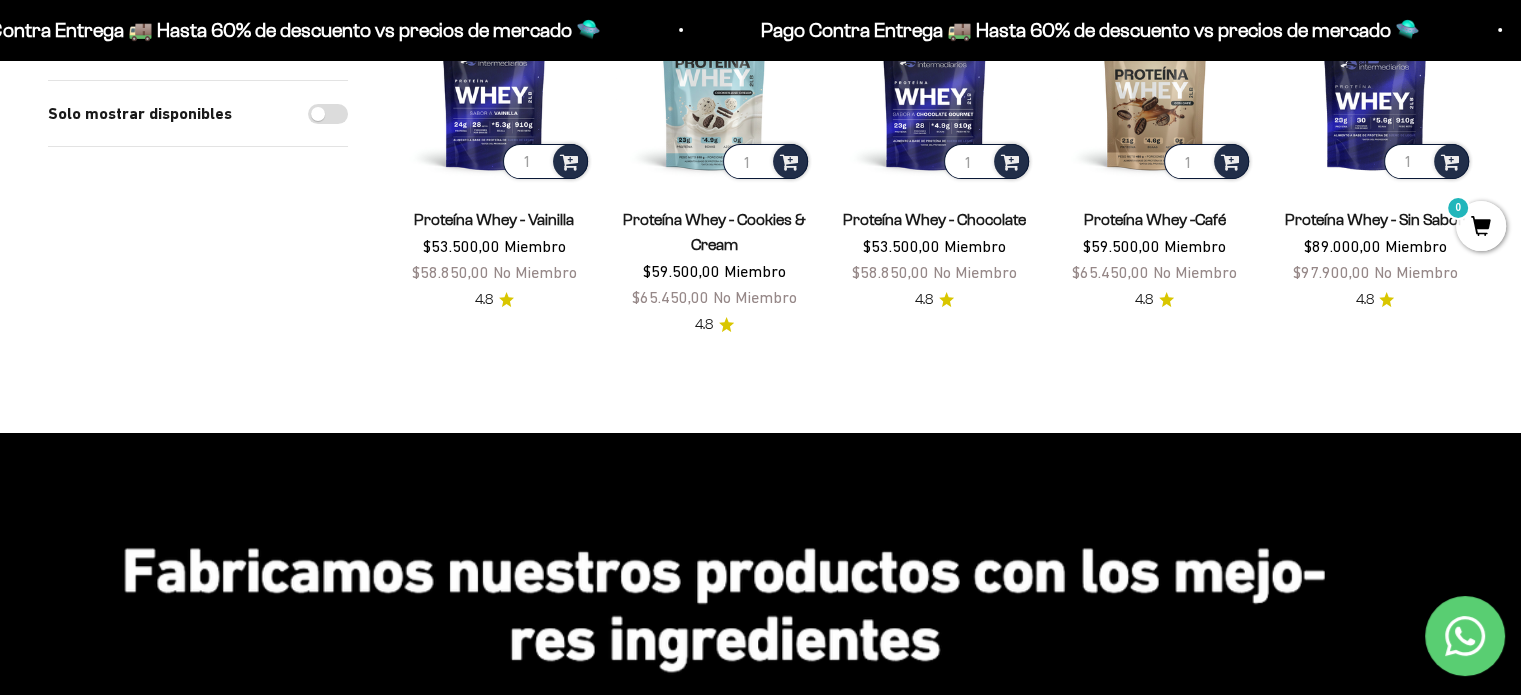 scroll, scrollTop: 0, scrollLeft: 0, axis: both 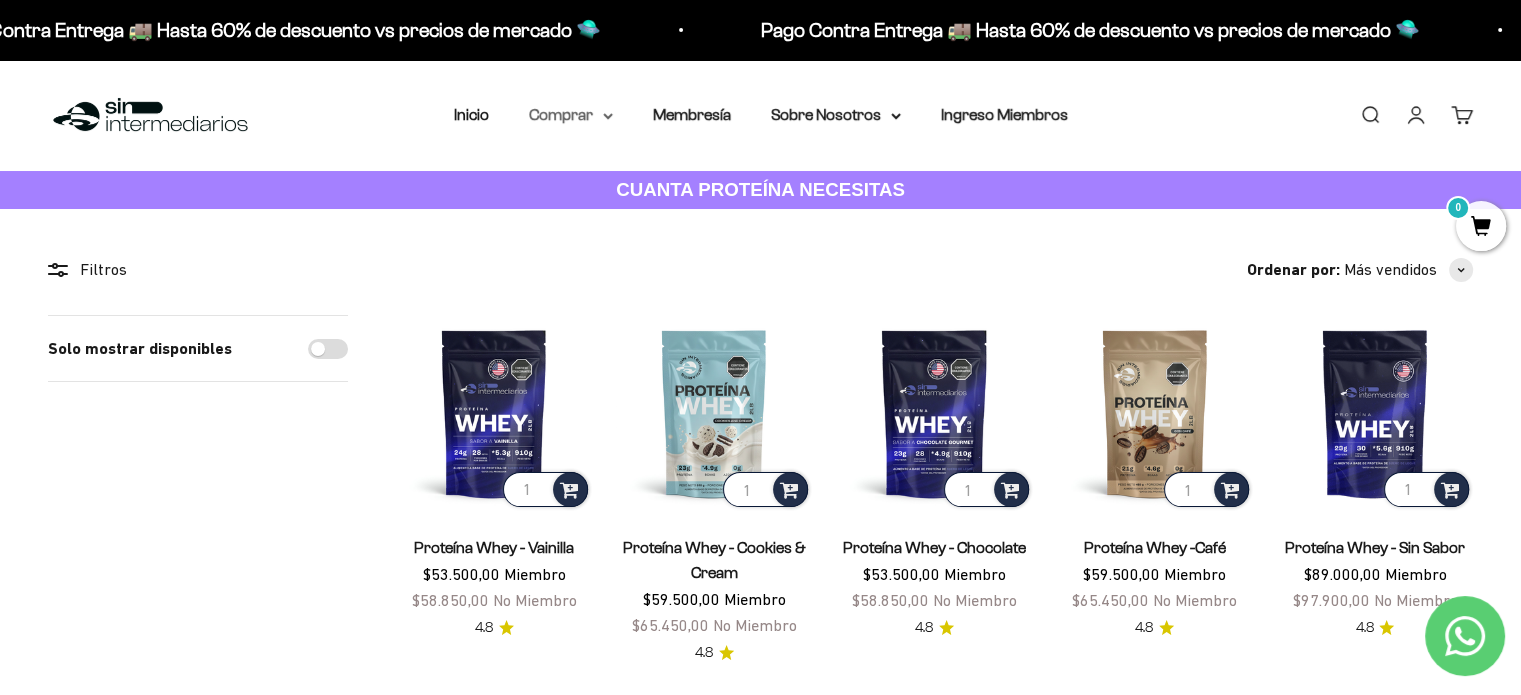 click on "Comprar" at bounding box center [571, 115] 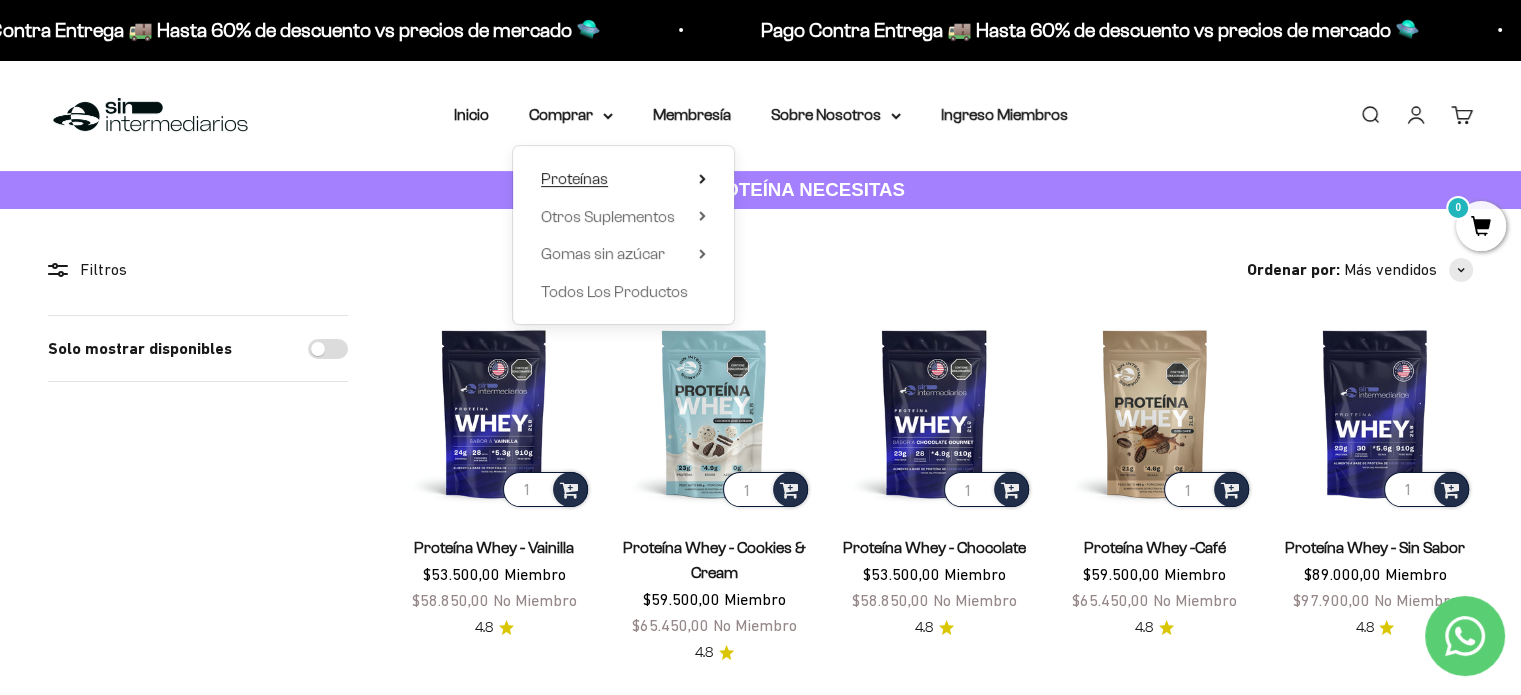 click on "Proteínas" at bounding box center (574, 178) 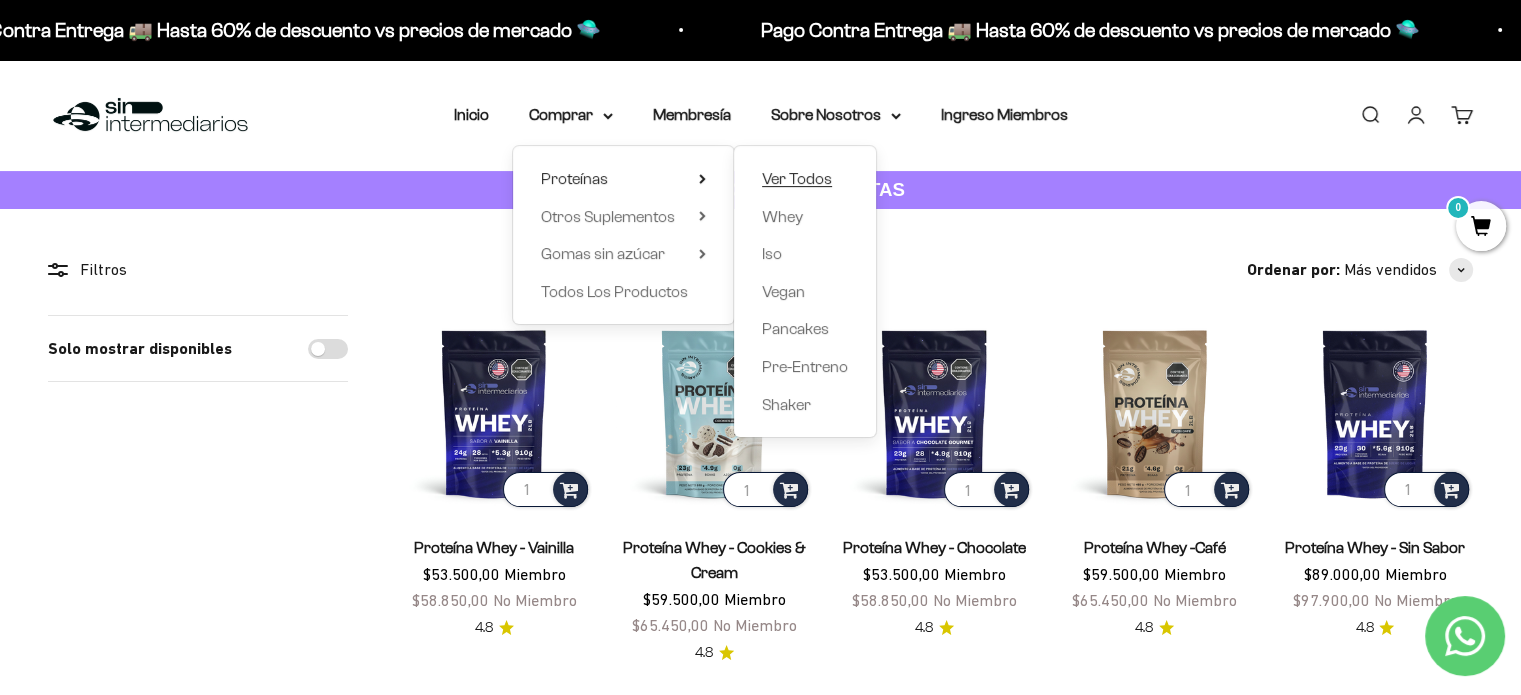click on "Ver Todos" at bounding box center [797, 178] 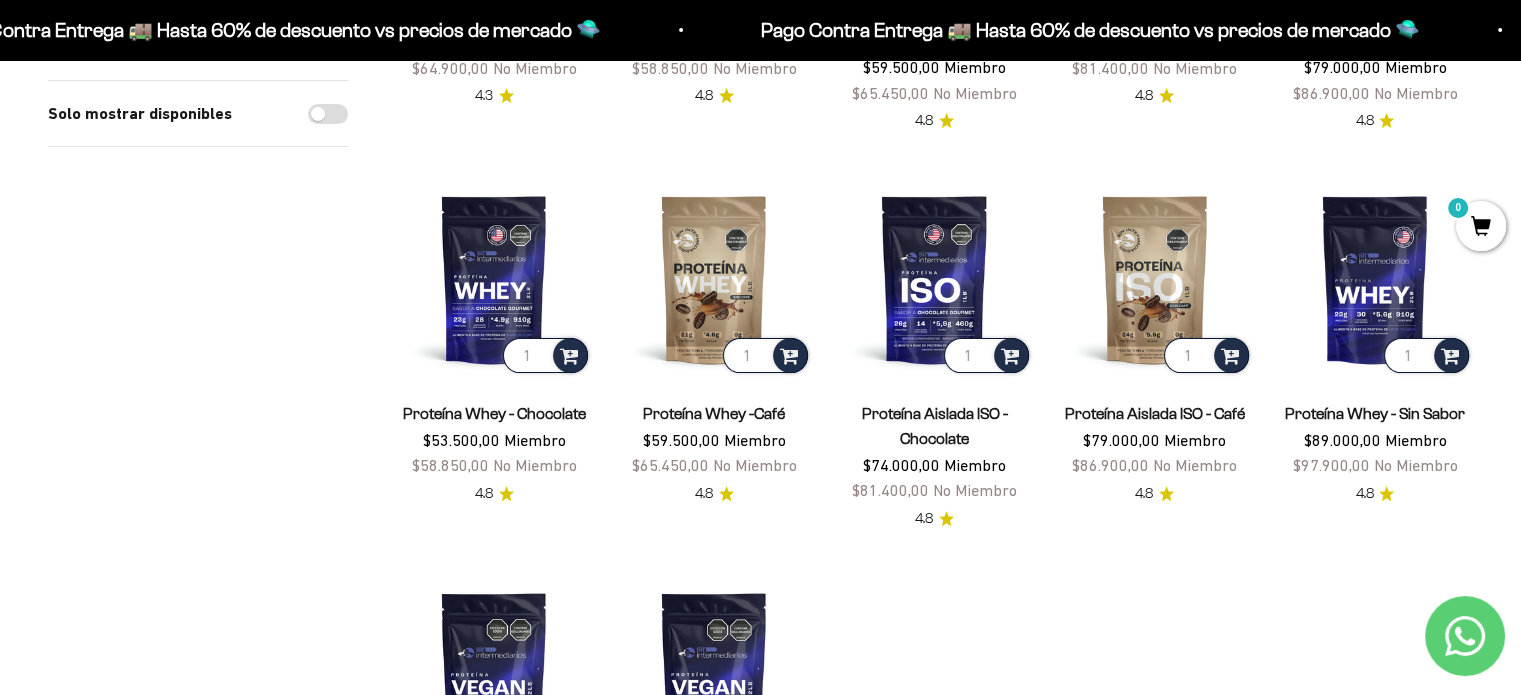scroll, scrollTop: 200, scrollLeft: 0, axis: vertical 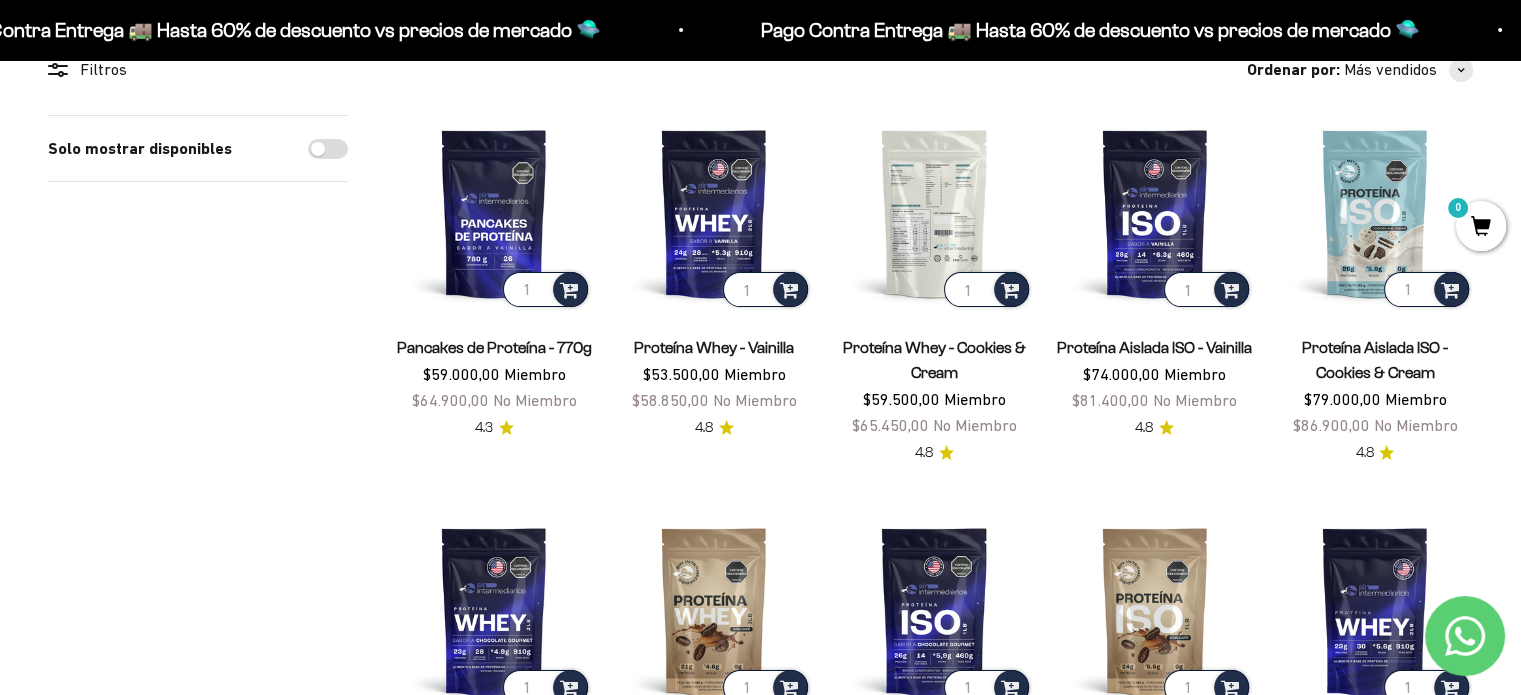 click at bounding box center (934, 213) 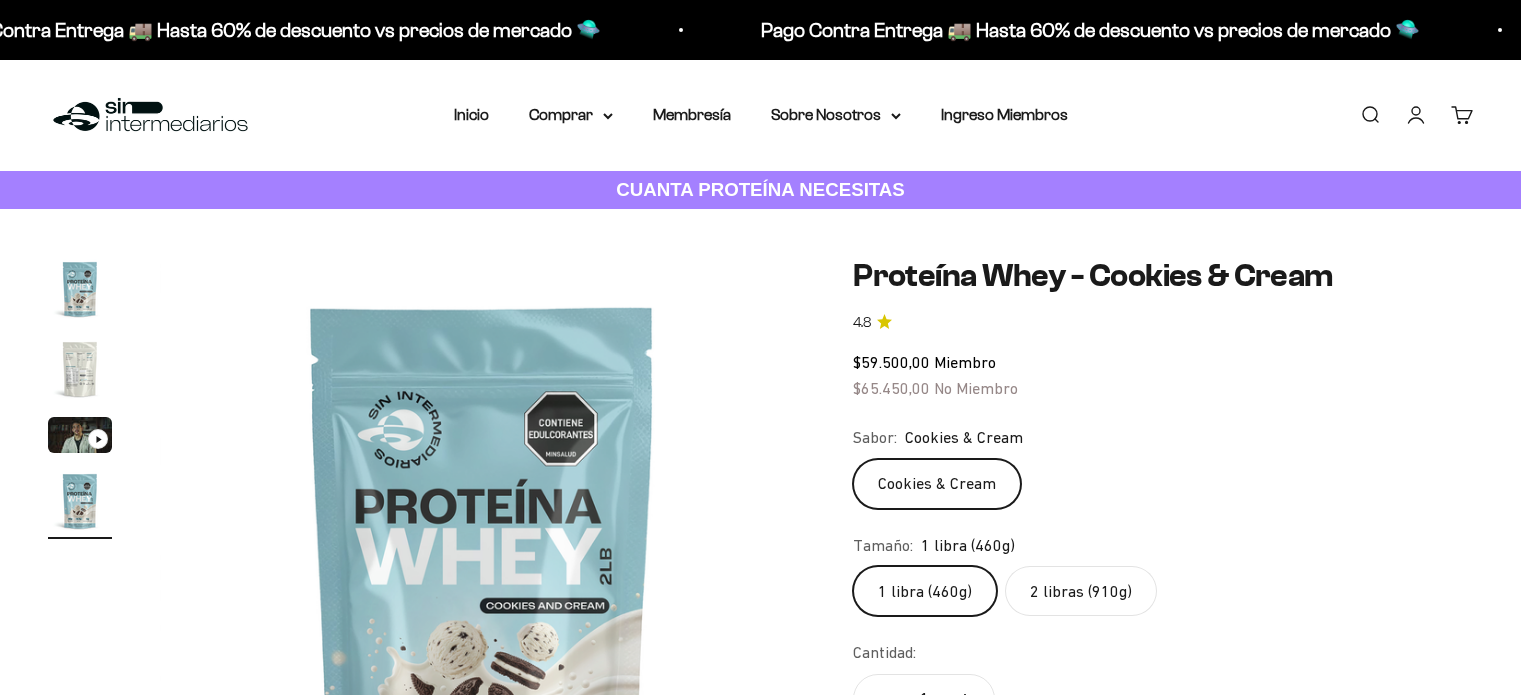 scroll, scrollTop: 0, scrollLeft: 0, axis: both 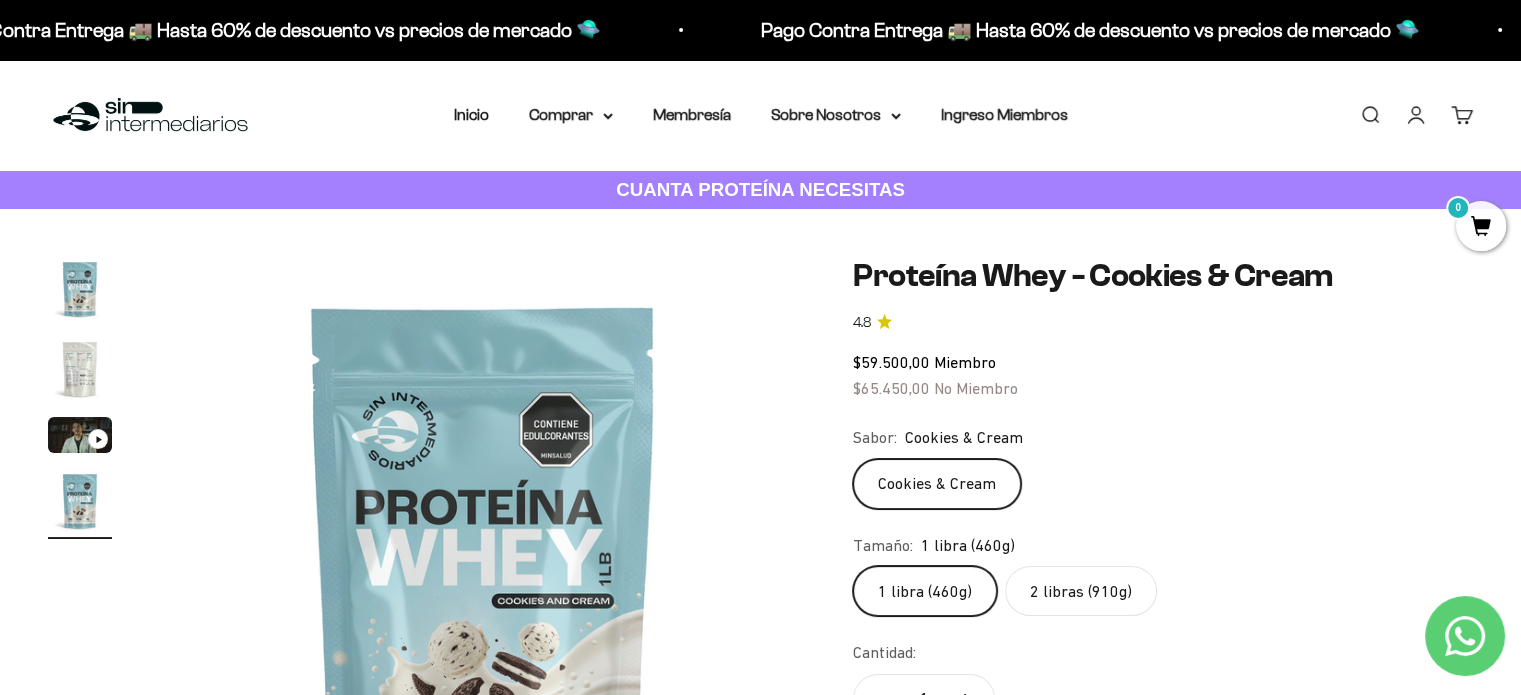 click on "2 libras (910g)" 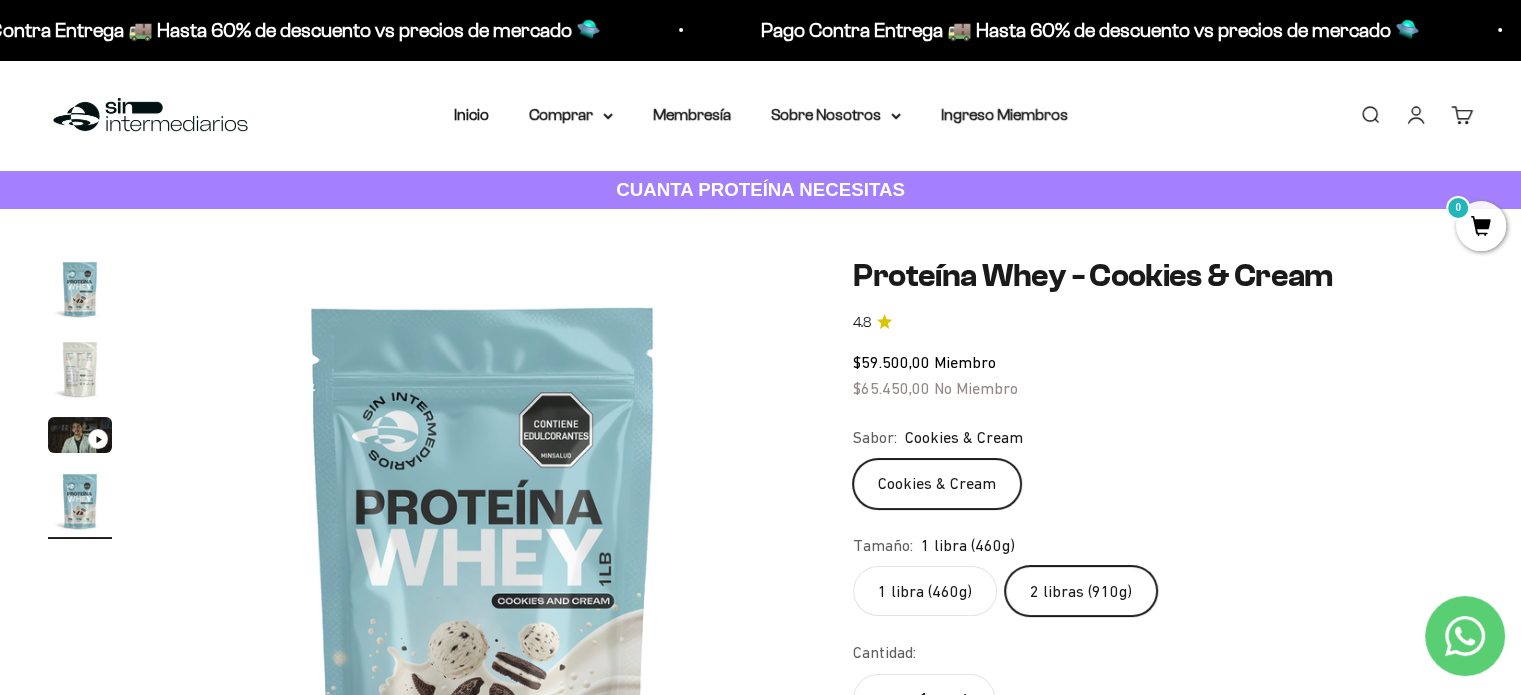 scroll, scrollTop: 0, scrollLeft: 0, axis: both 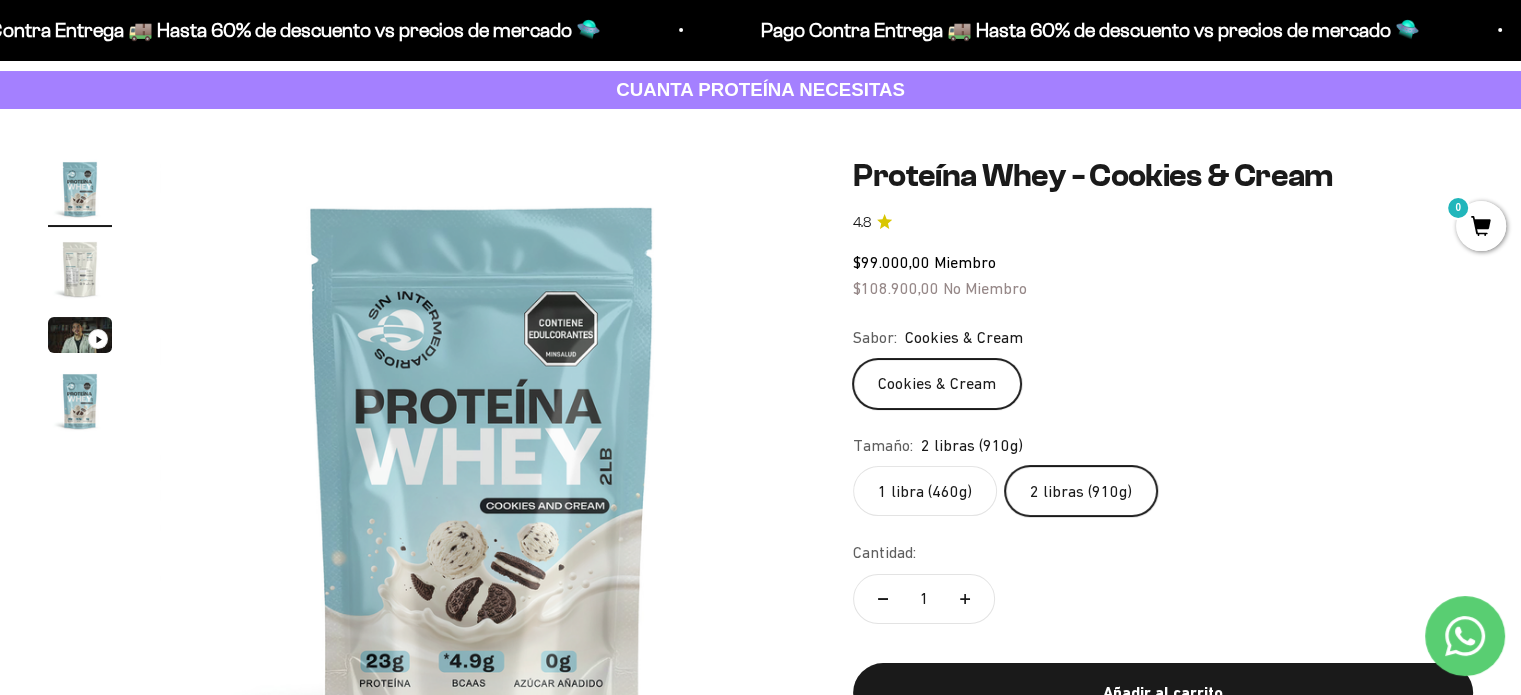 click at bounding box center [482, 479] 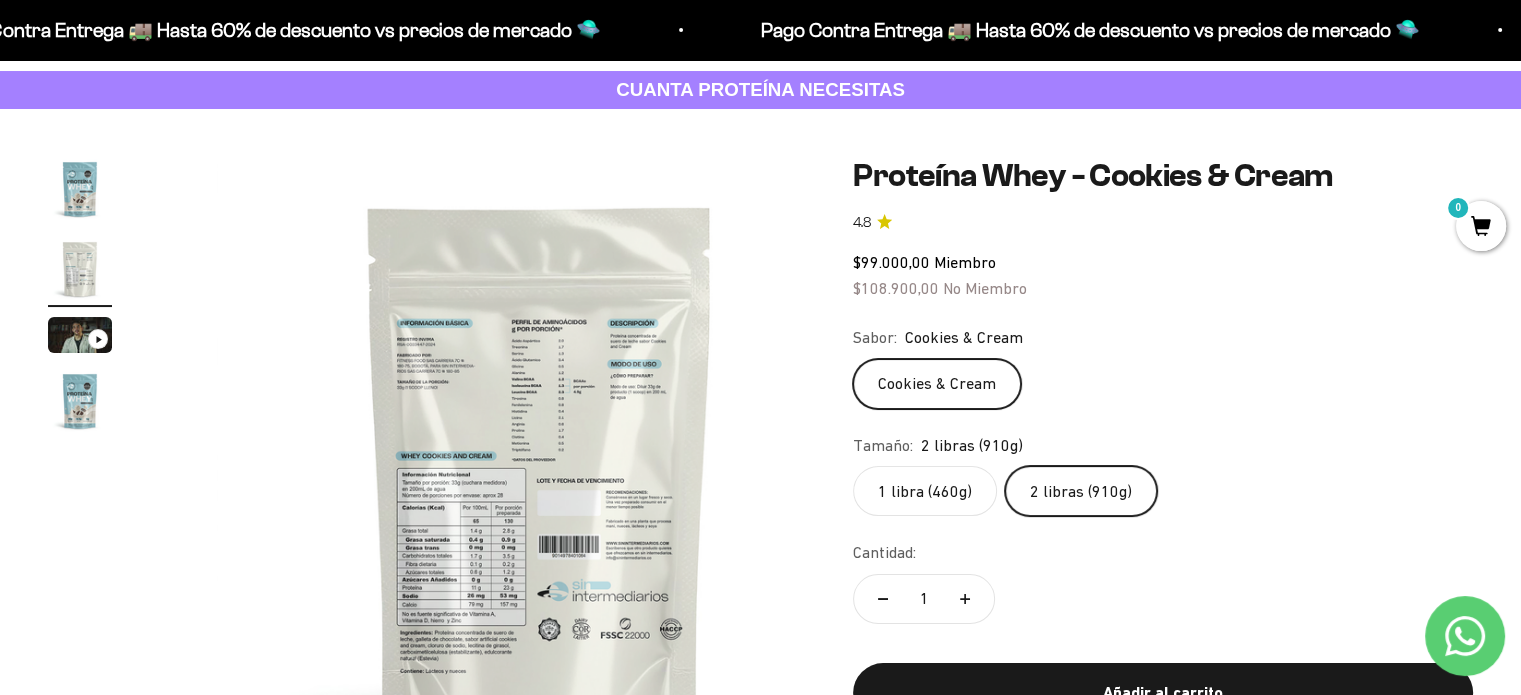scroll, scrollTop: 0, scrollLeft: 669, axis: horizontal 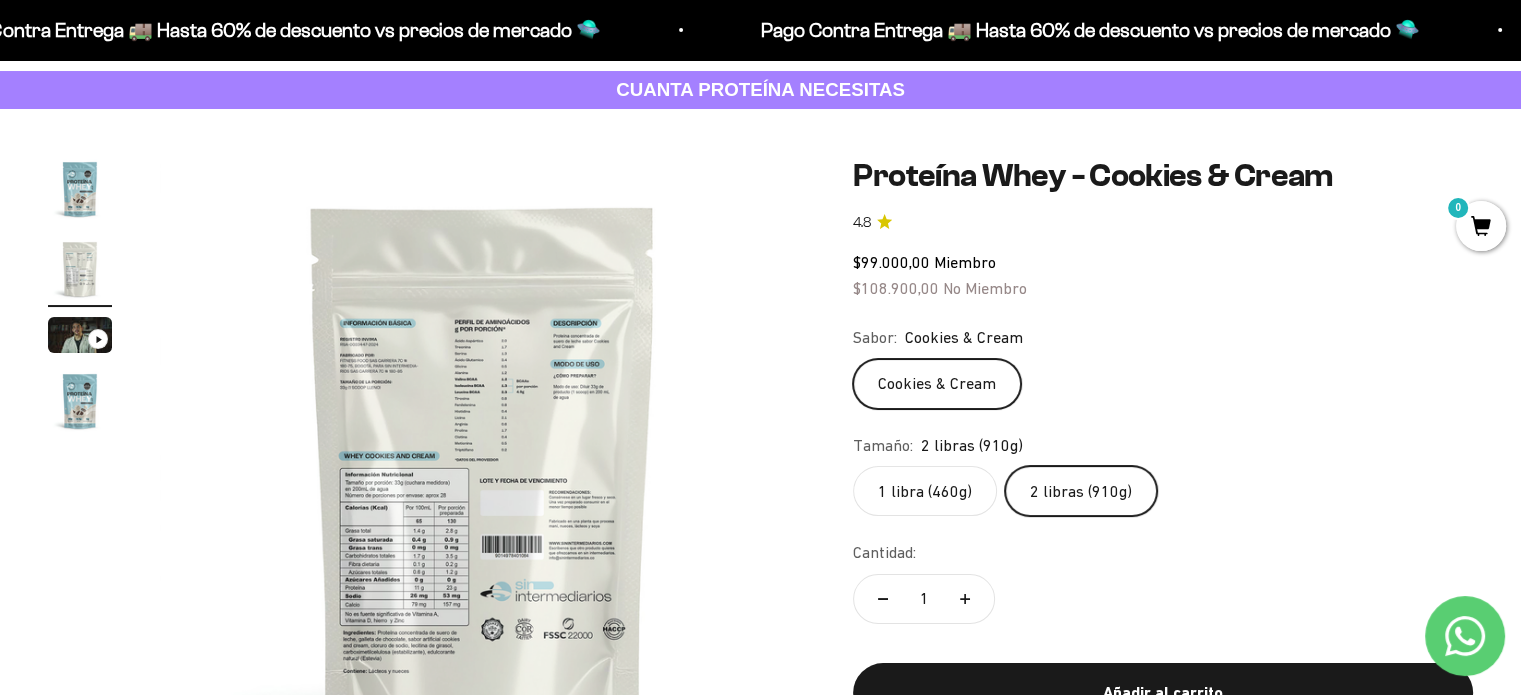 click at bounding box center [482, 479] 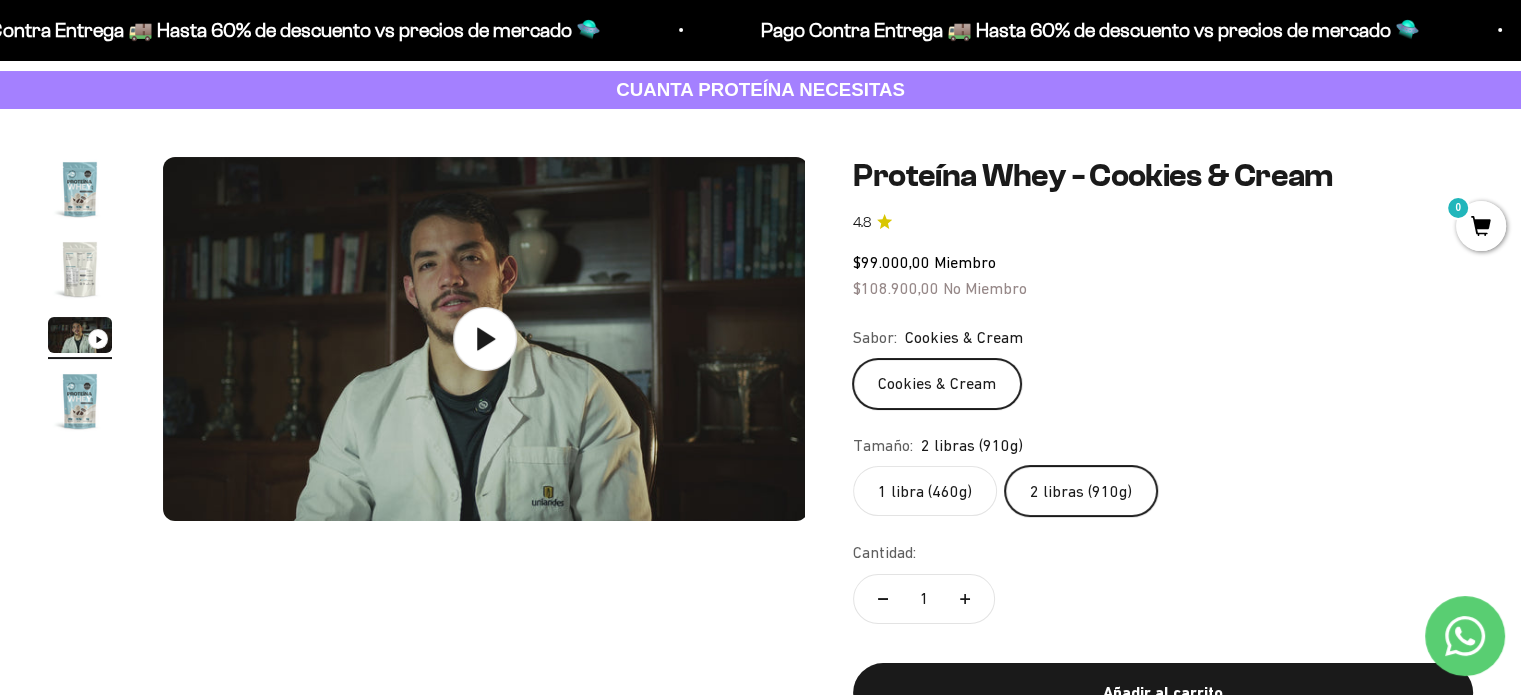 scroll, scrollTop: 0, scrollLeft: 1338, axis: horizontal 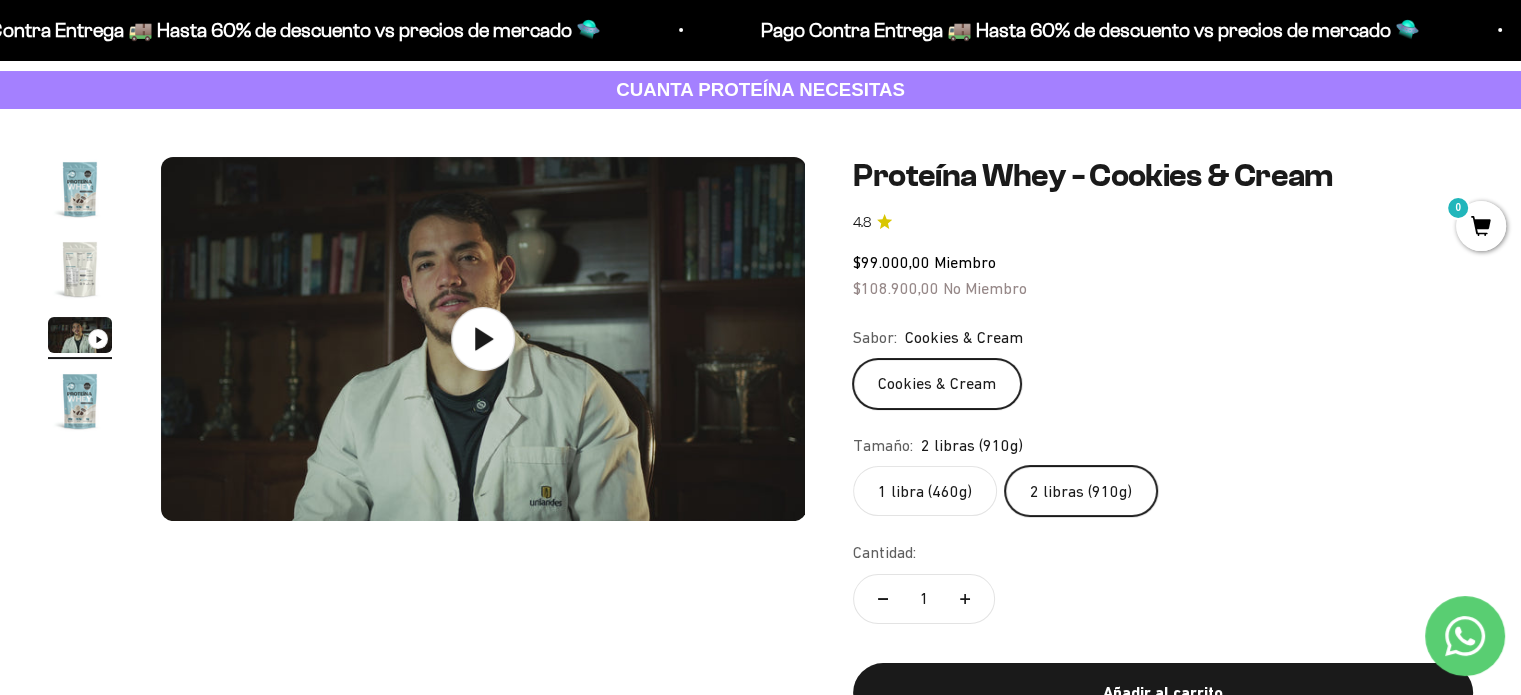click at bounding box center [483, 339] 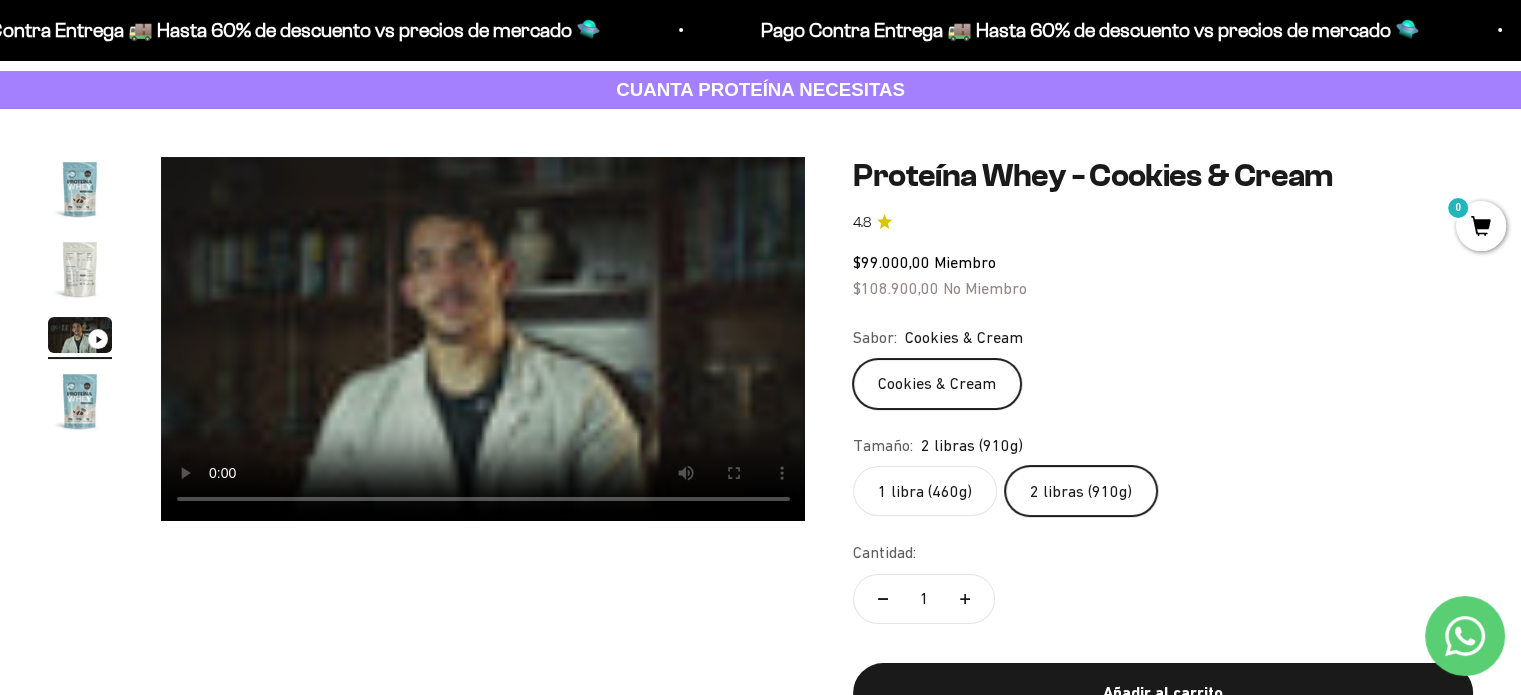 click at bounding box center (80, 401) 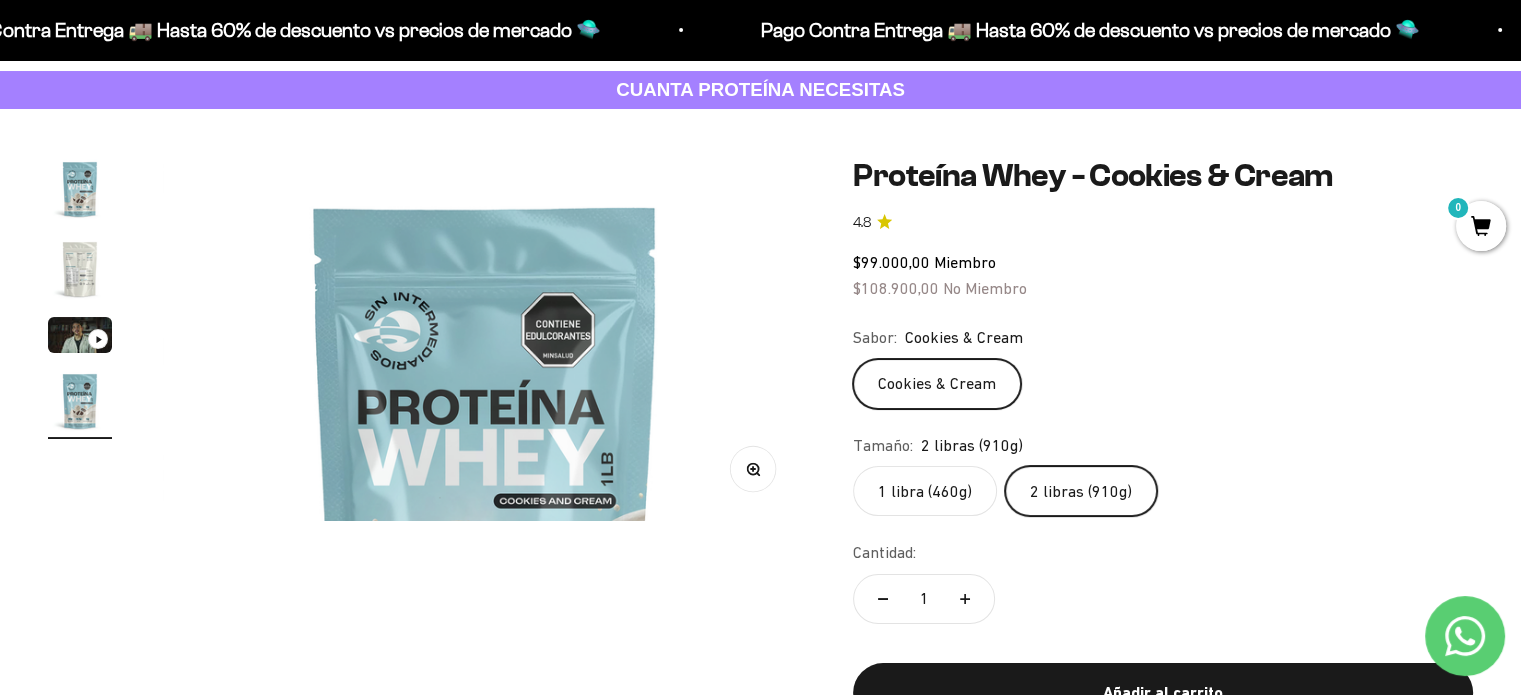 scroll, scrollTop: 0, scrollLeft: 2007, axis: horizontal 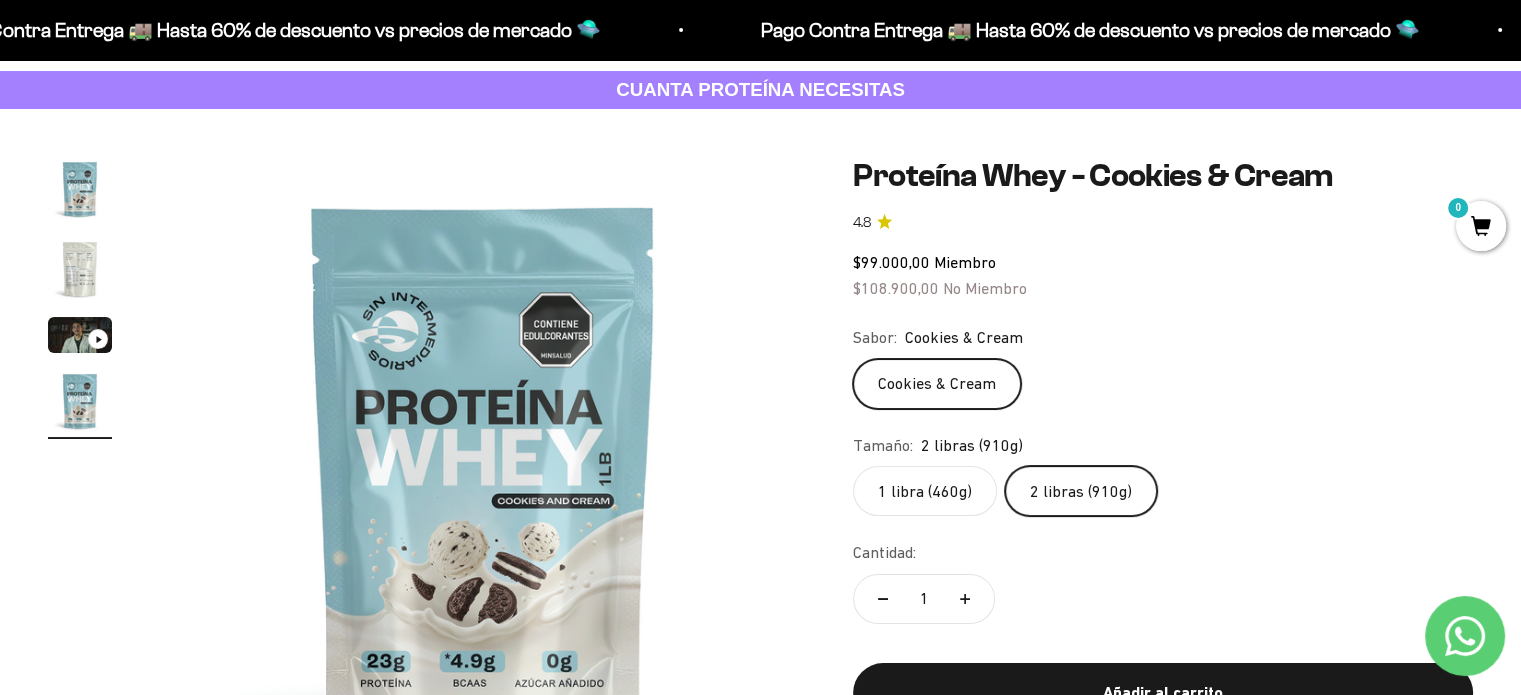 click at bounding box center [80, 269] 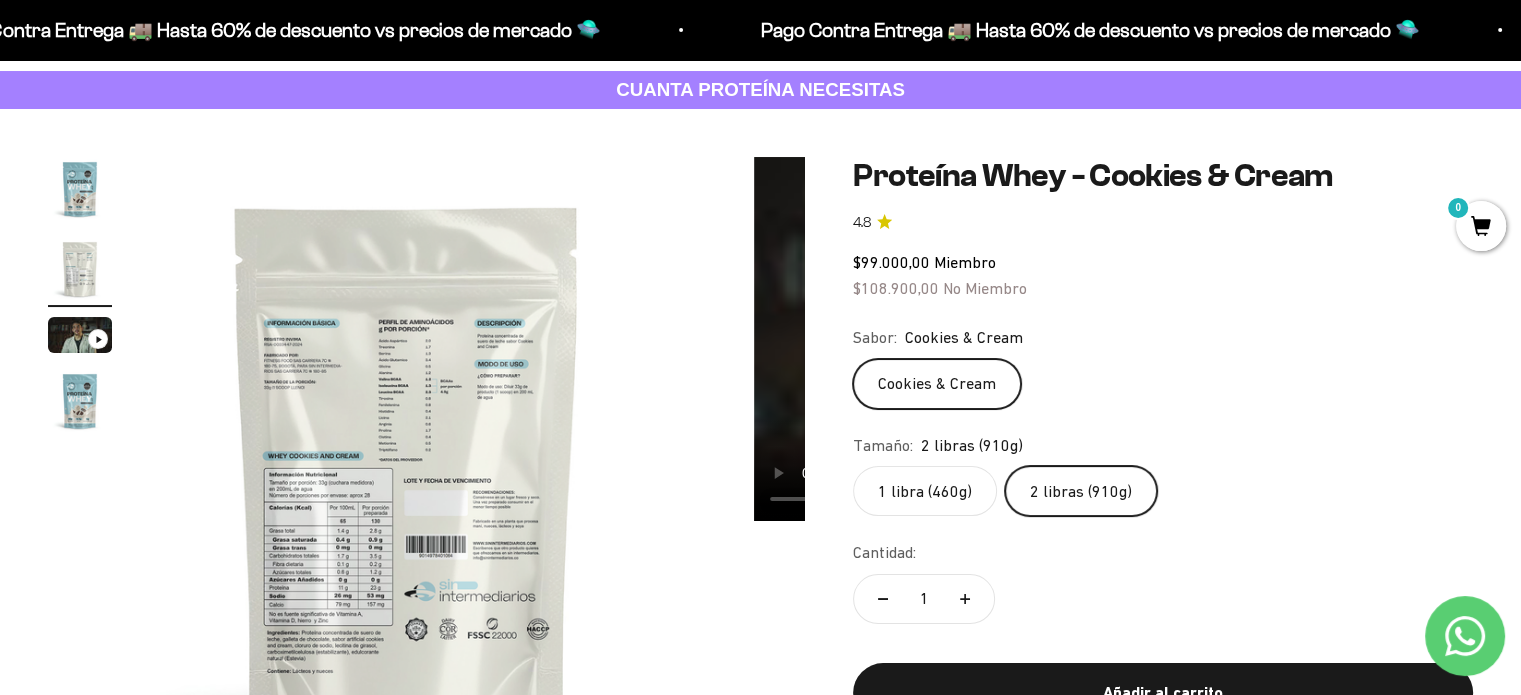 scroll, scrollTop: 0, scrollLeft: 669, axis: horizontal 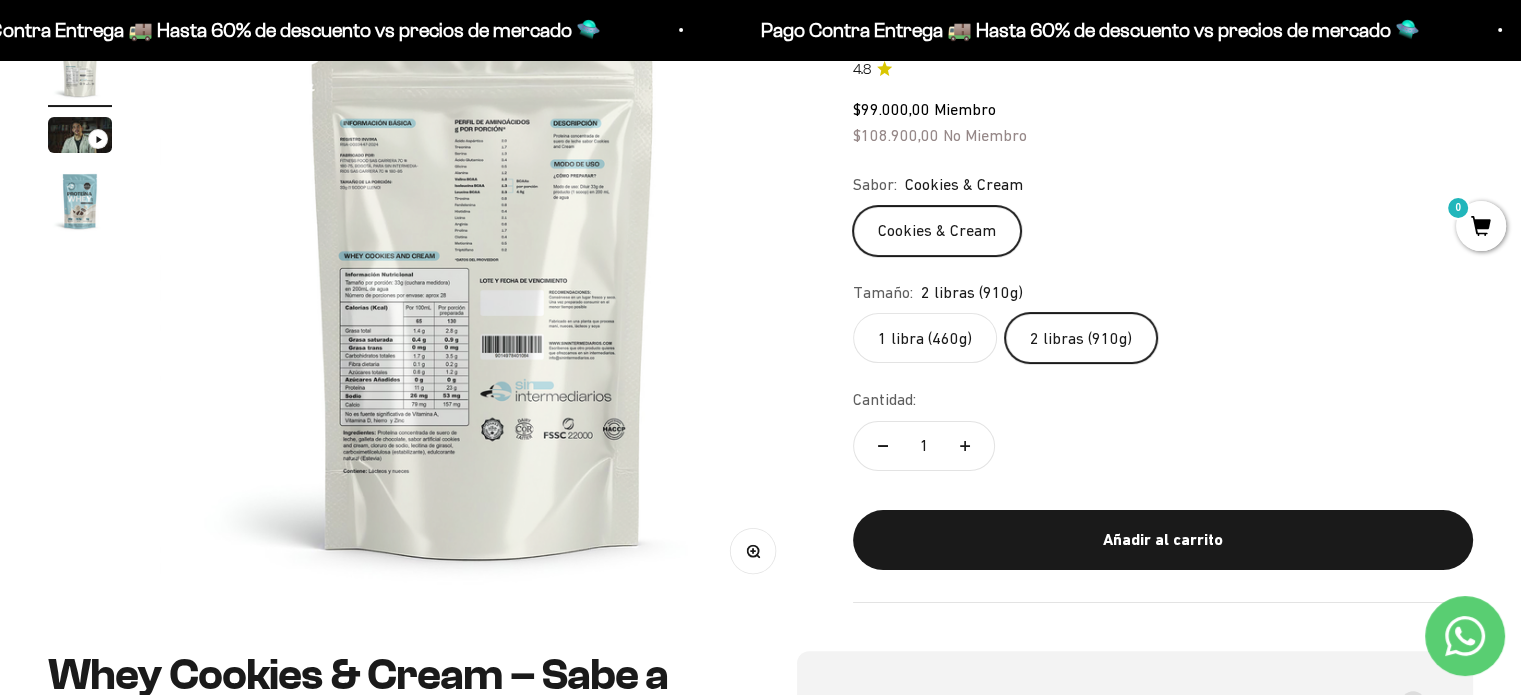 click on "Zoom" at bounding box center [753, 550] 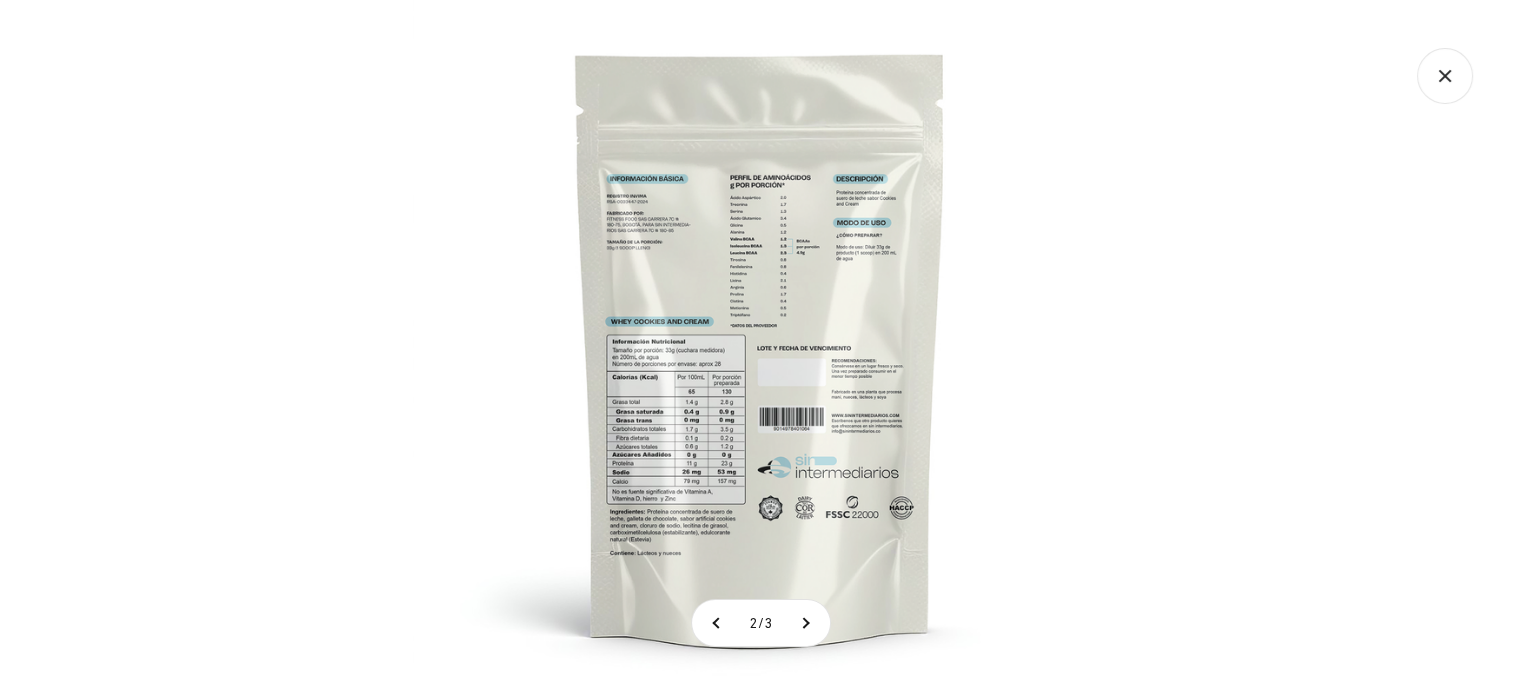 click at bounding box center [760, 347] 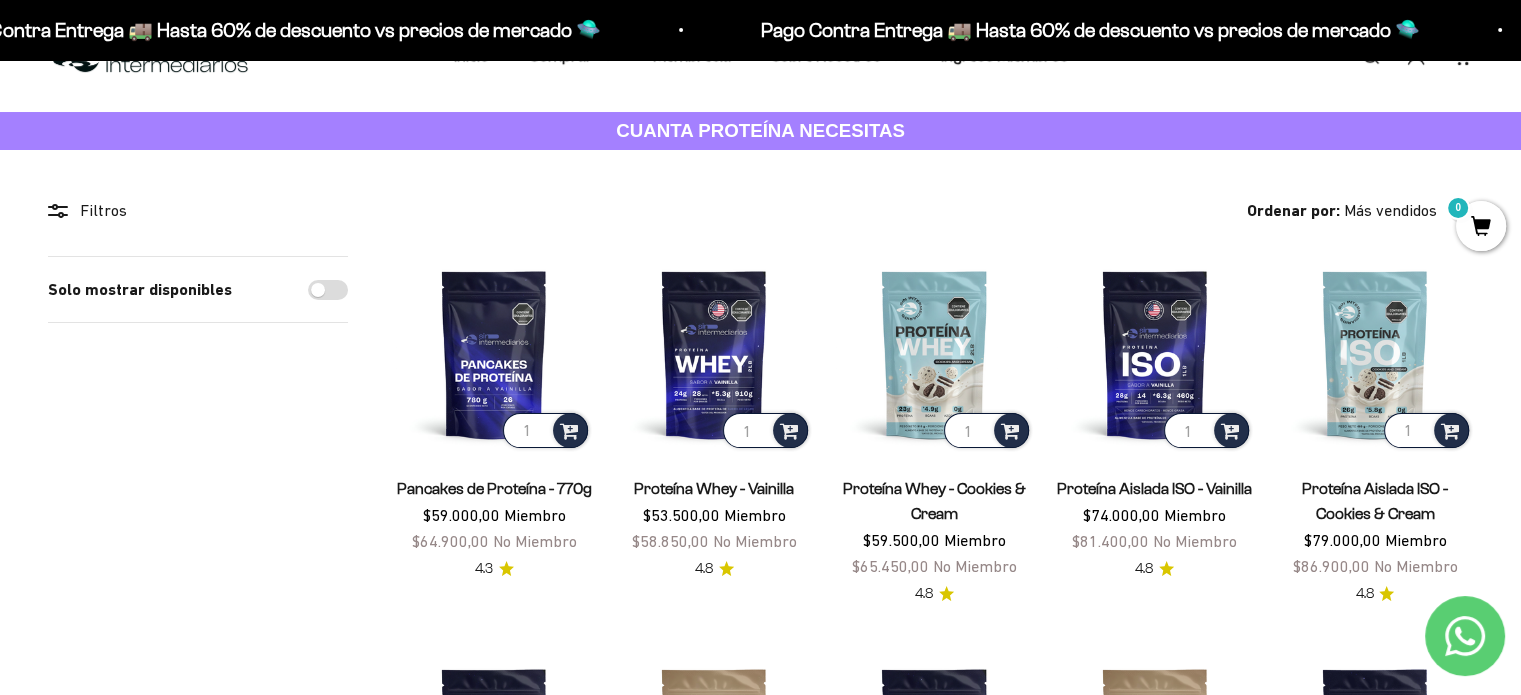 scroll, scrollTop: 0, scrollLeft: 0, axis: both 